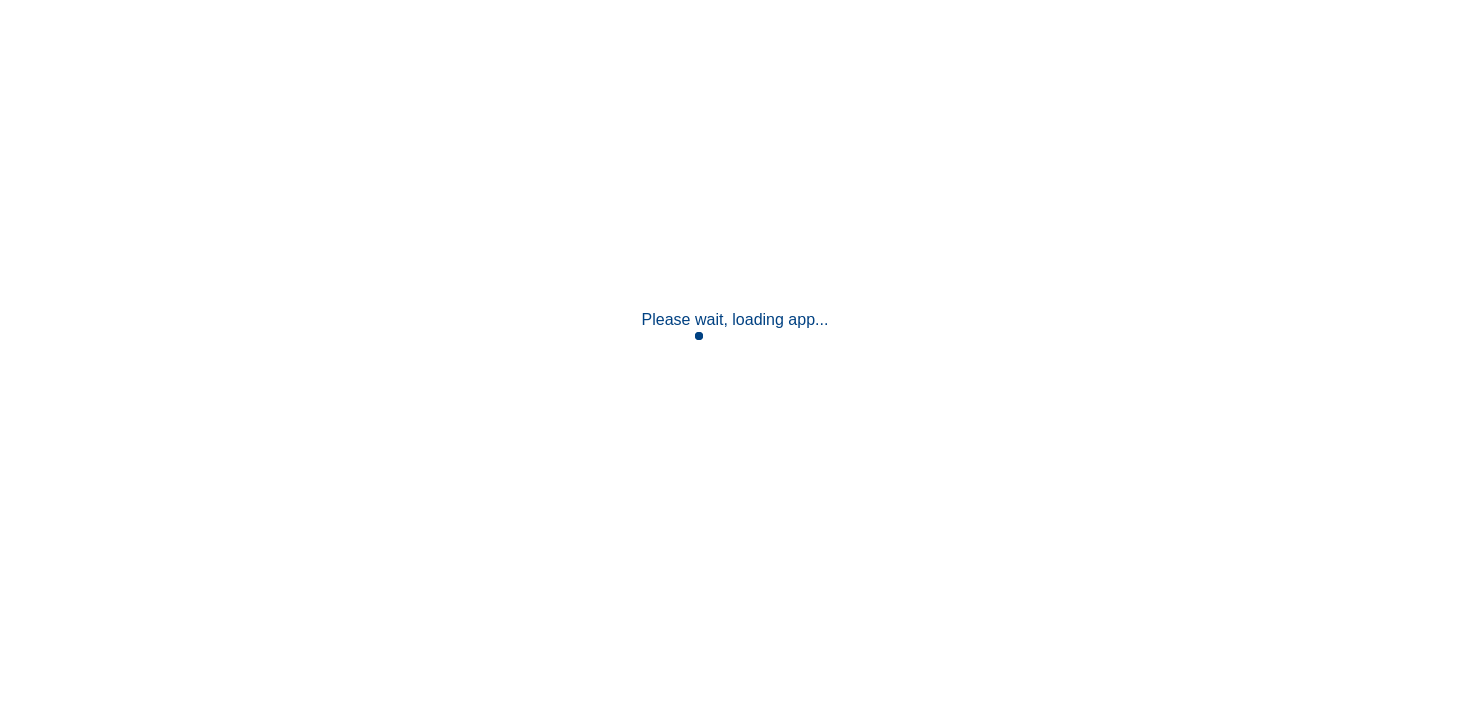 scroll, scrollTop: 0, scrollLeft: 0, axis: both 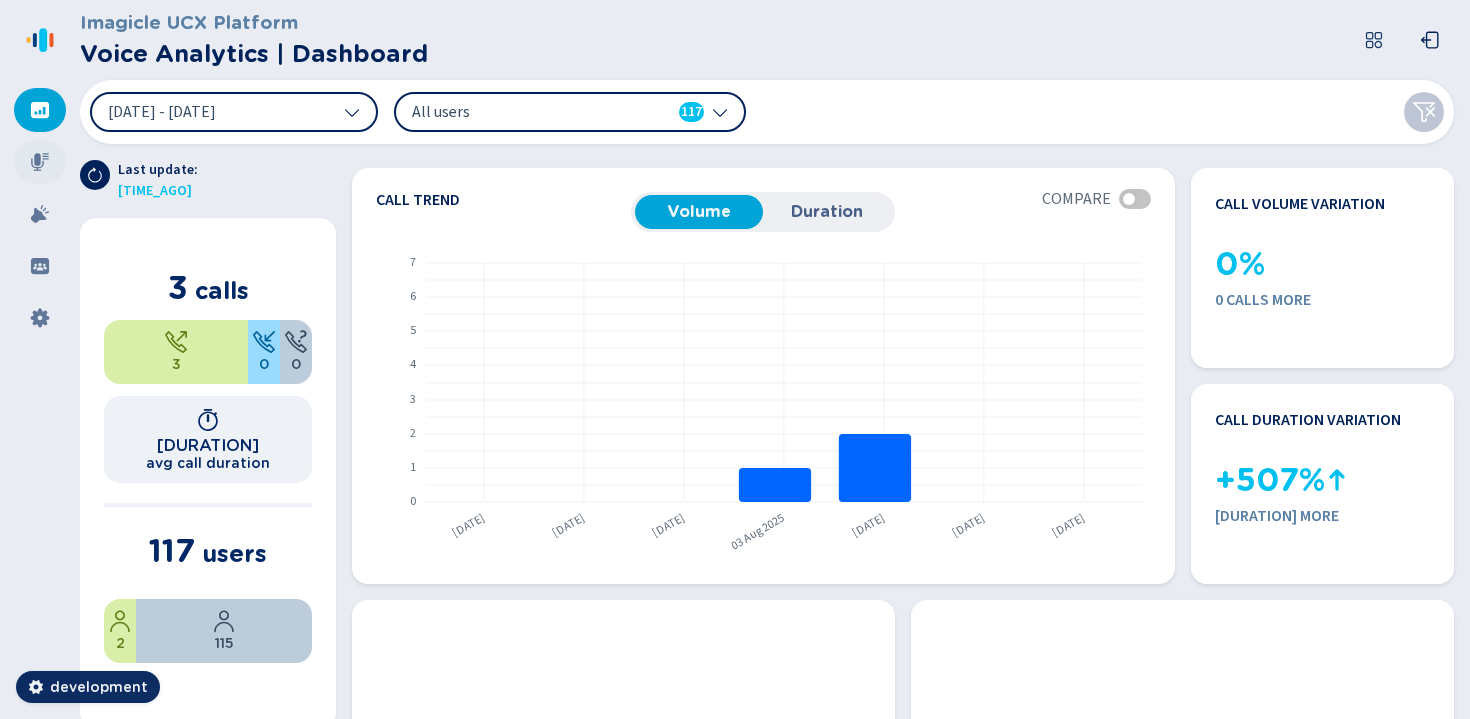 click 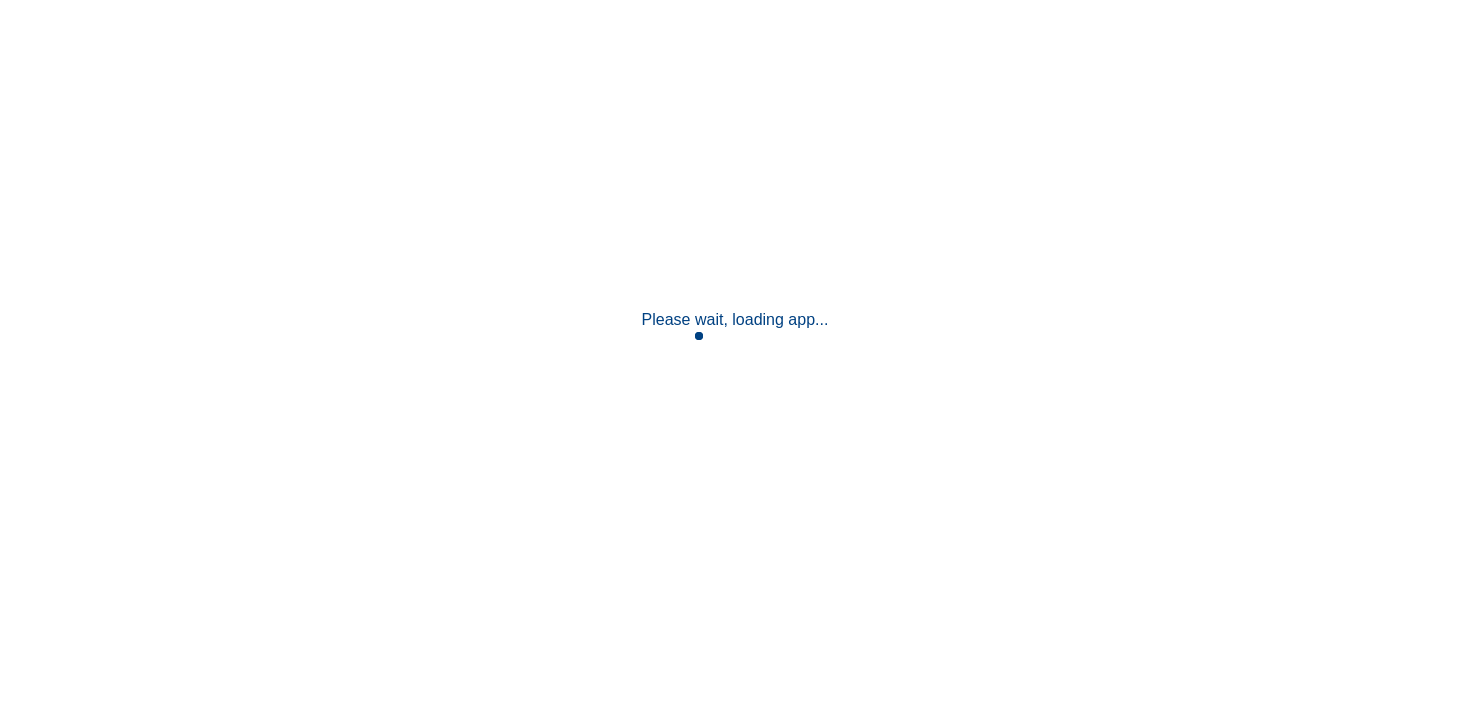 scroll, scrollTop: 0, scrollLeft: 0, axis: both 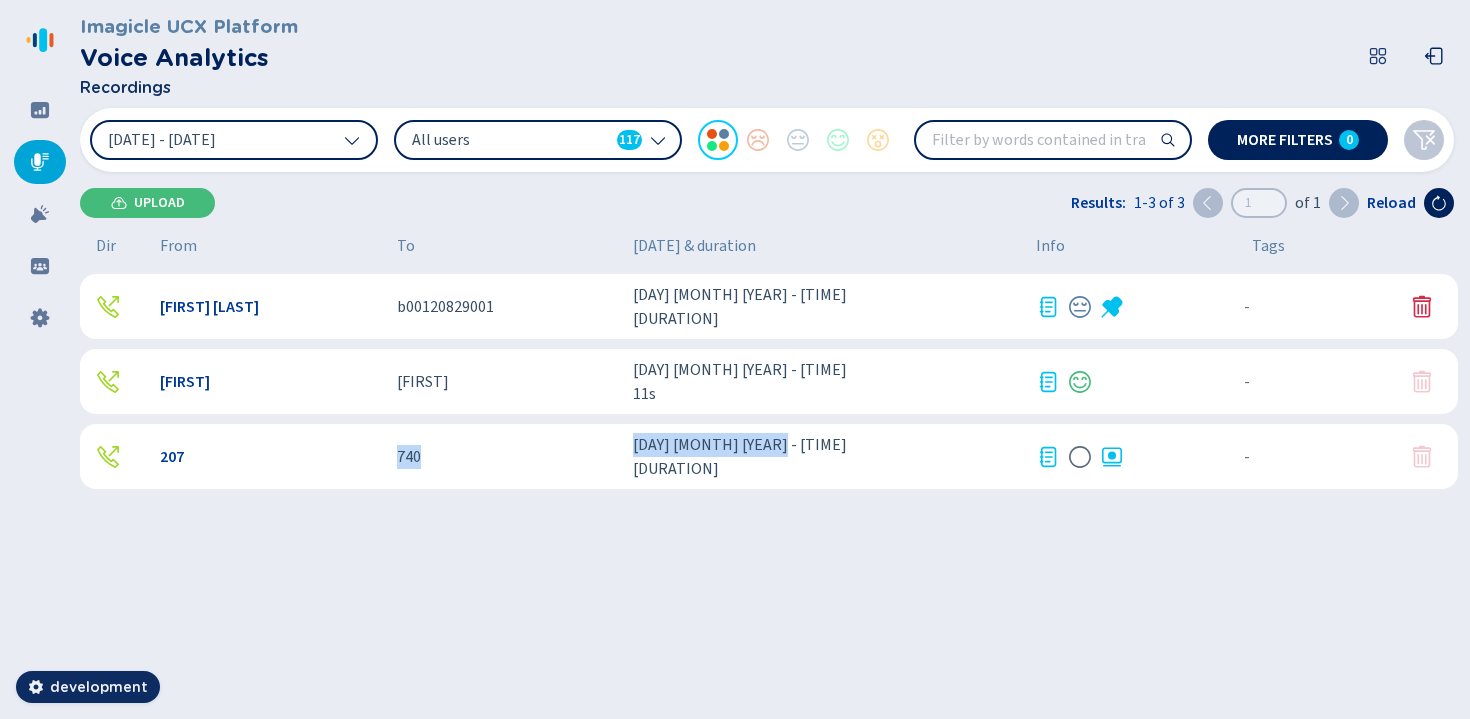 drag, startPoint x: 758, startPoint y: 443, endPoint x: 617, endPoint y: 444, distance: 141.00354 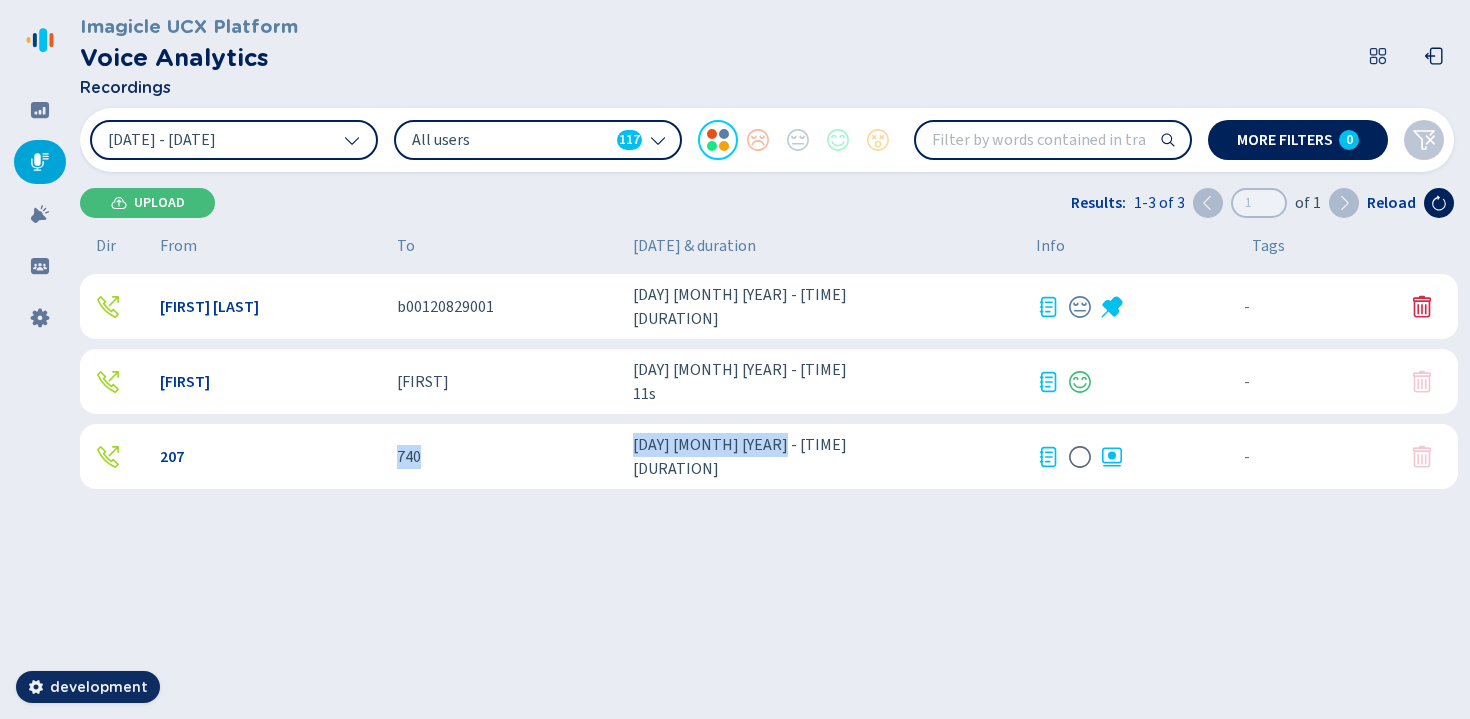 click on "207 740 3 ago 2025 - 12:00:00
1m
19s
- {{hiddenTagsCount}} more" at bounding box center [769, 456] 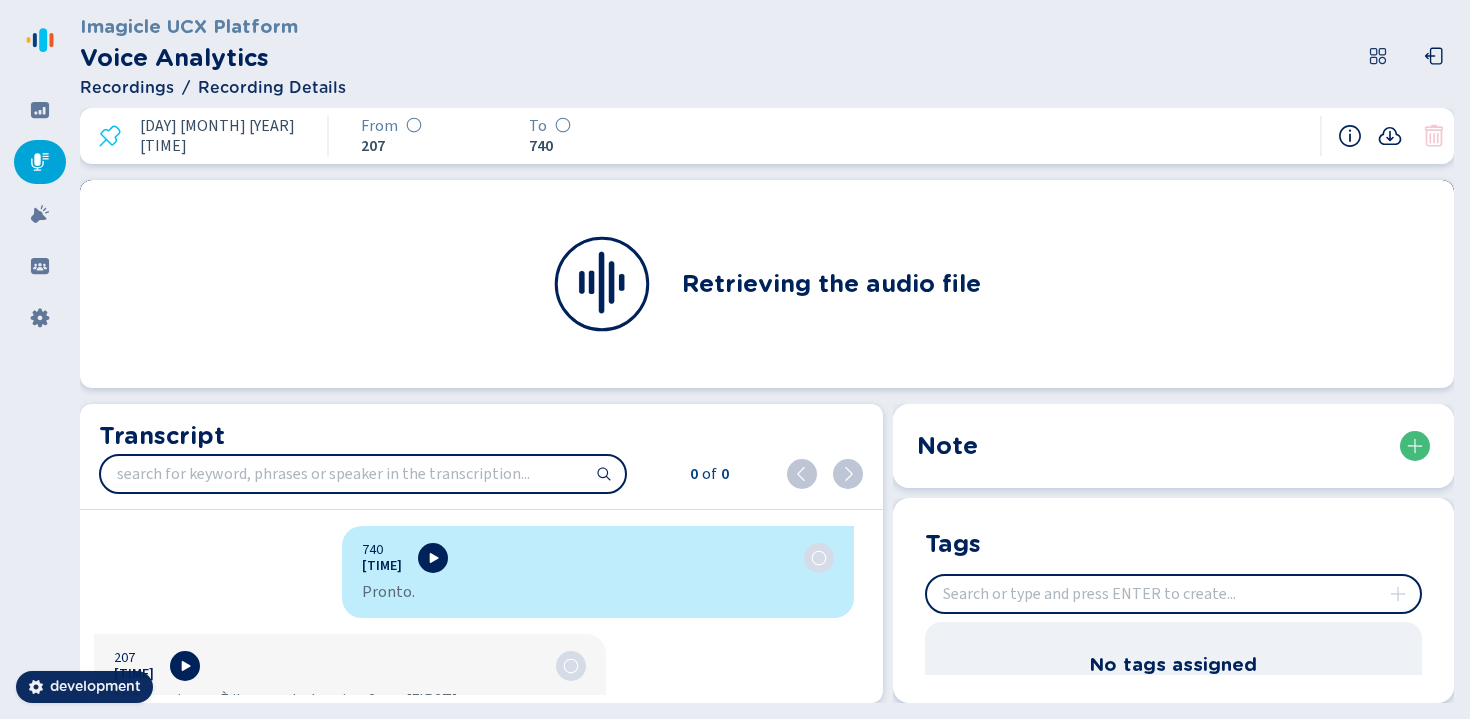 click on "Recordings" at bounding box center (127, 88) 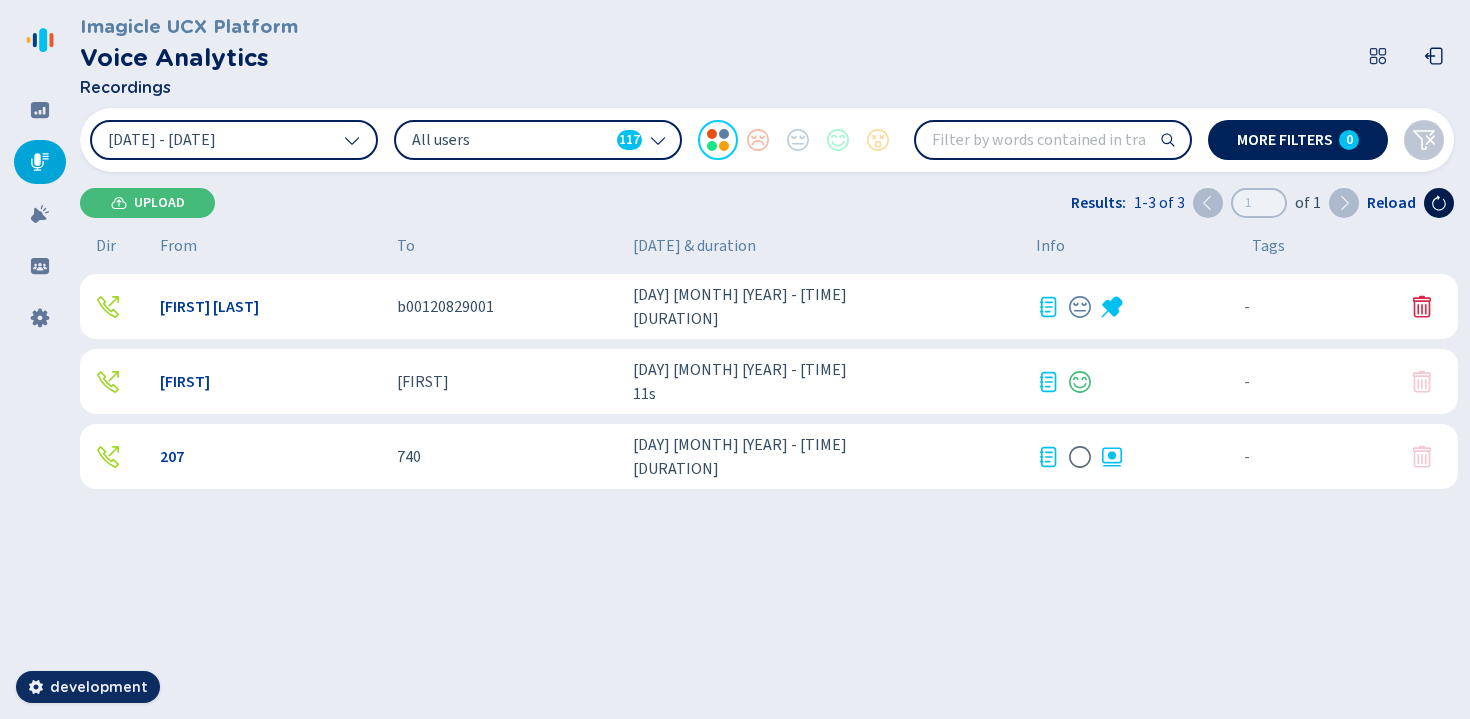 click 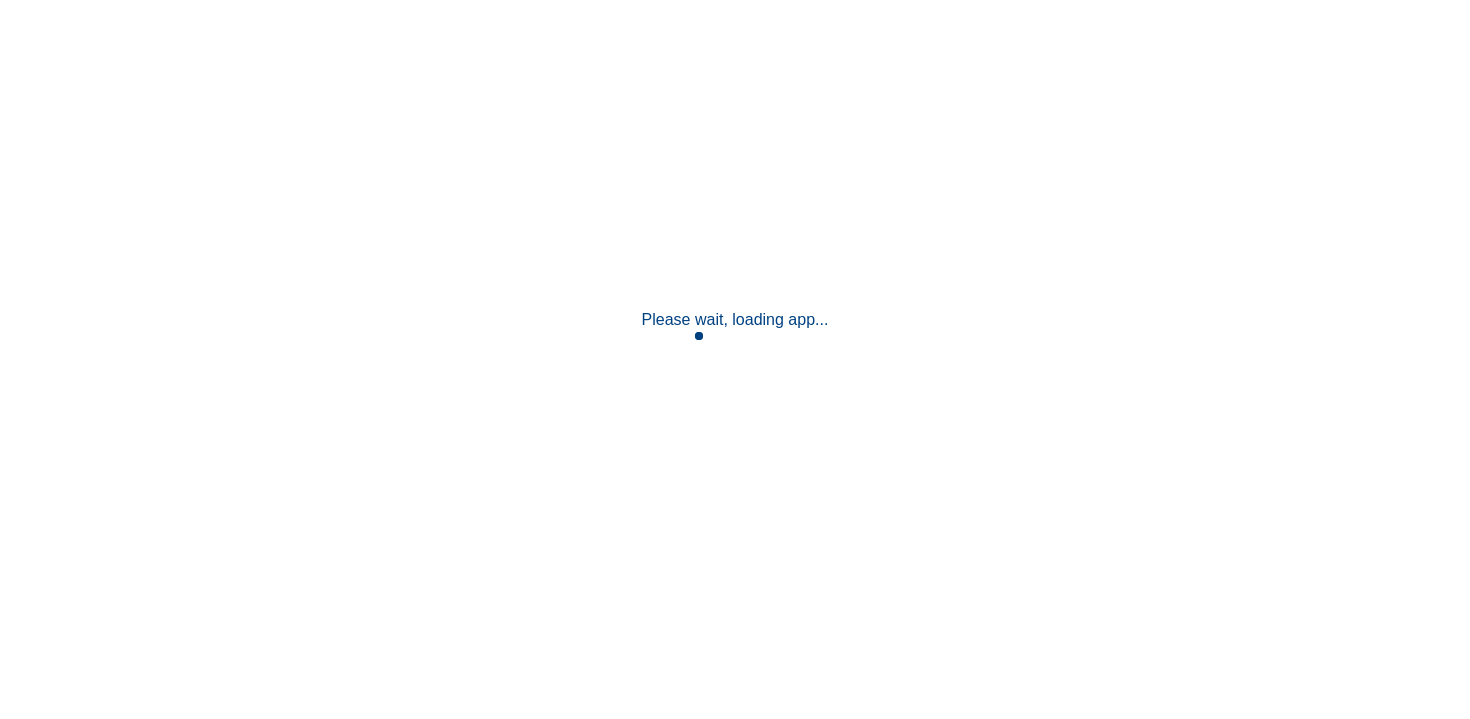 scroll, scrollTop: 0, scrollLeft: 0, axis: both 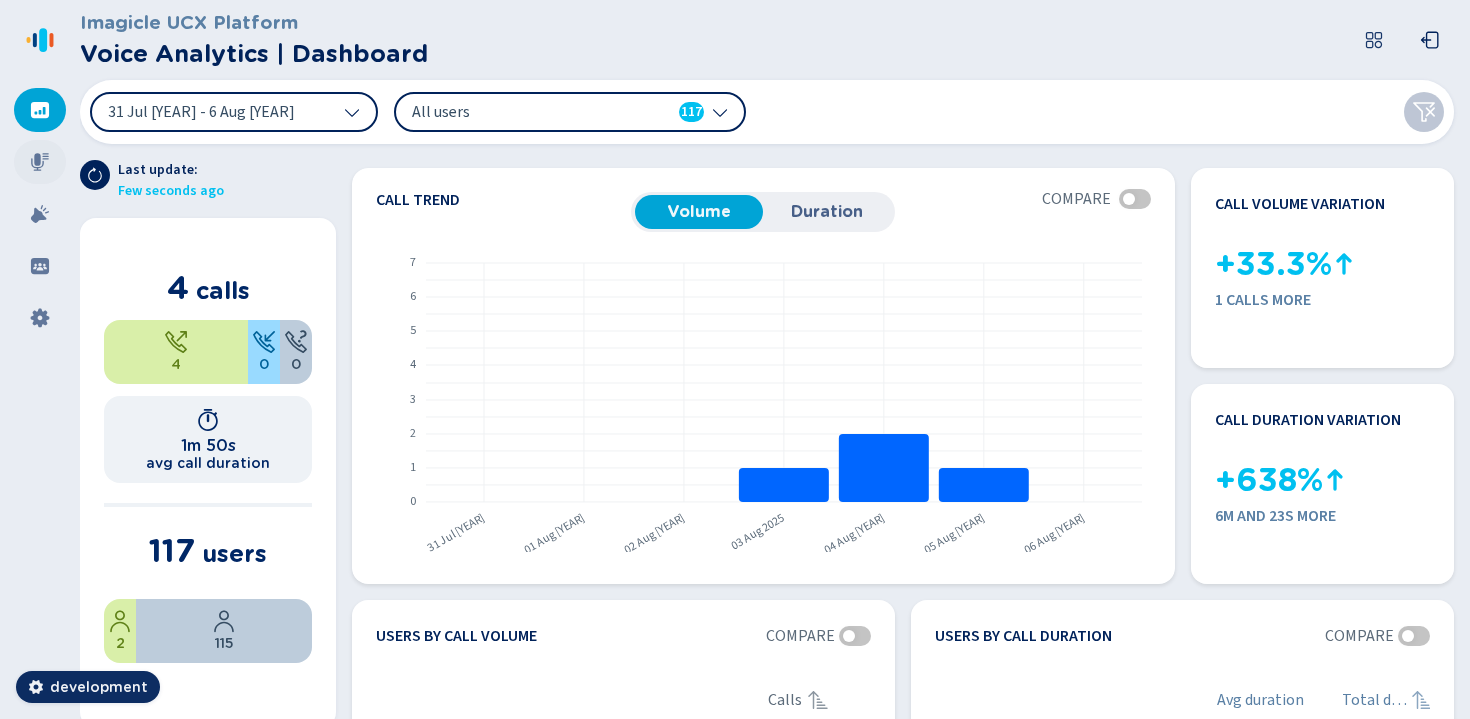 click 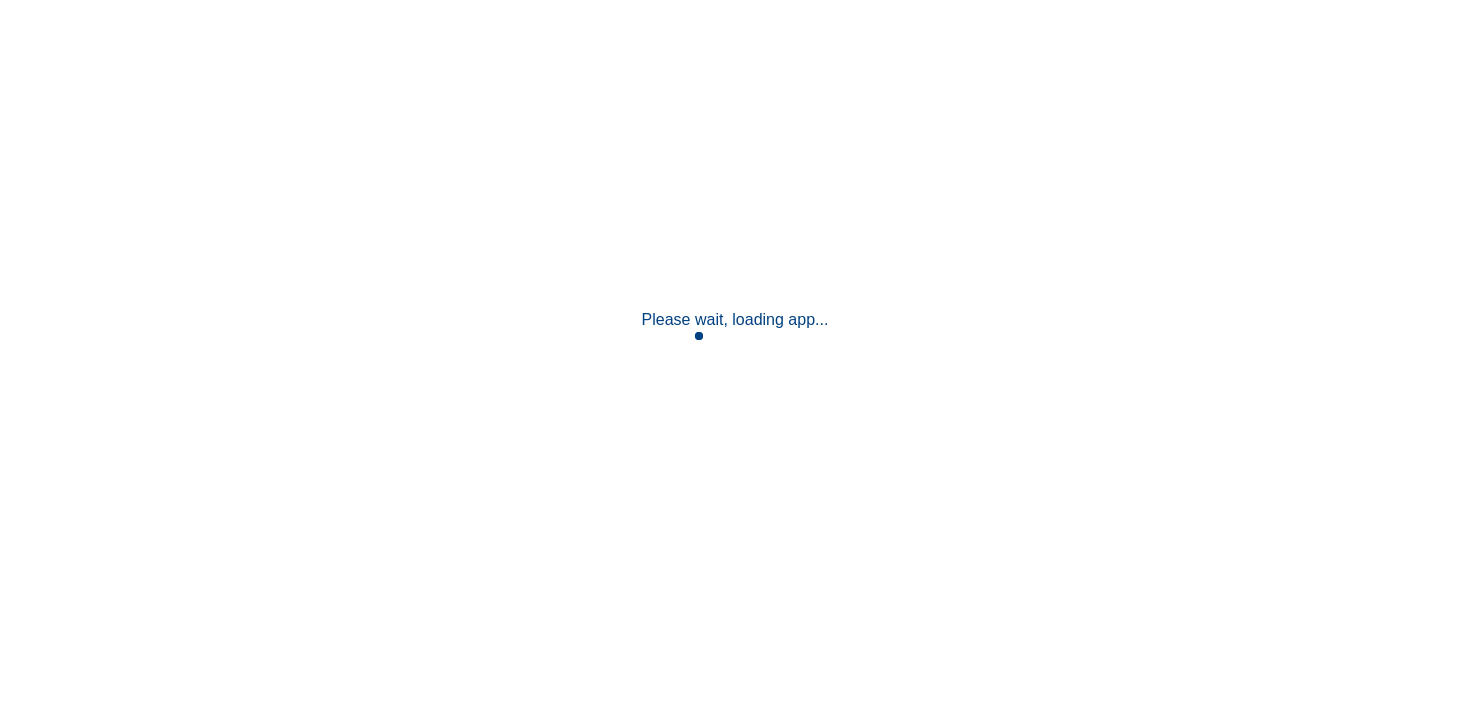 scroll, scrollTop: 0, scrollLeft: 0, axis: both 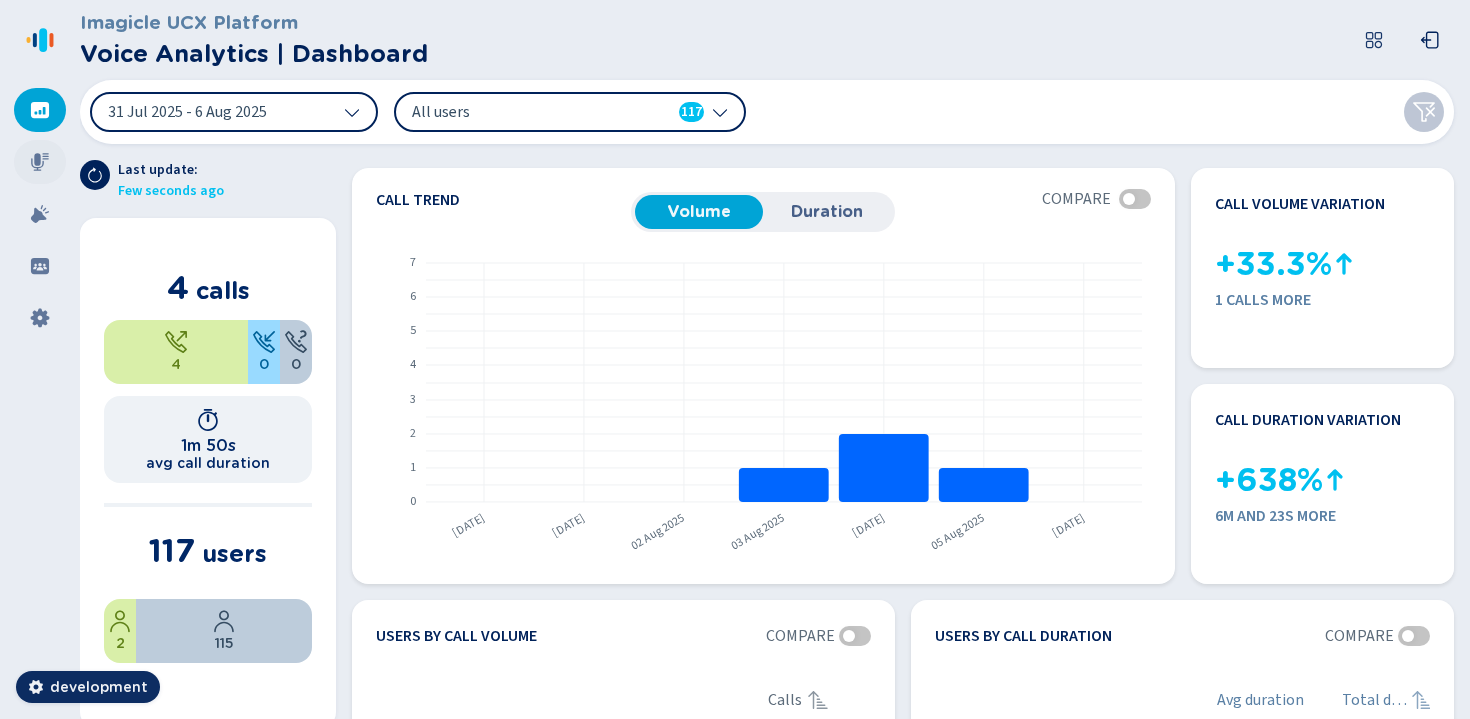 click 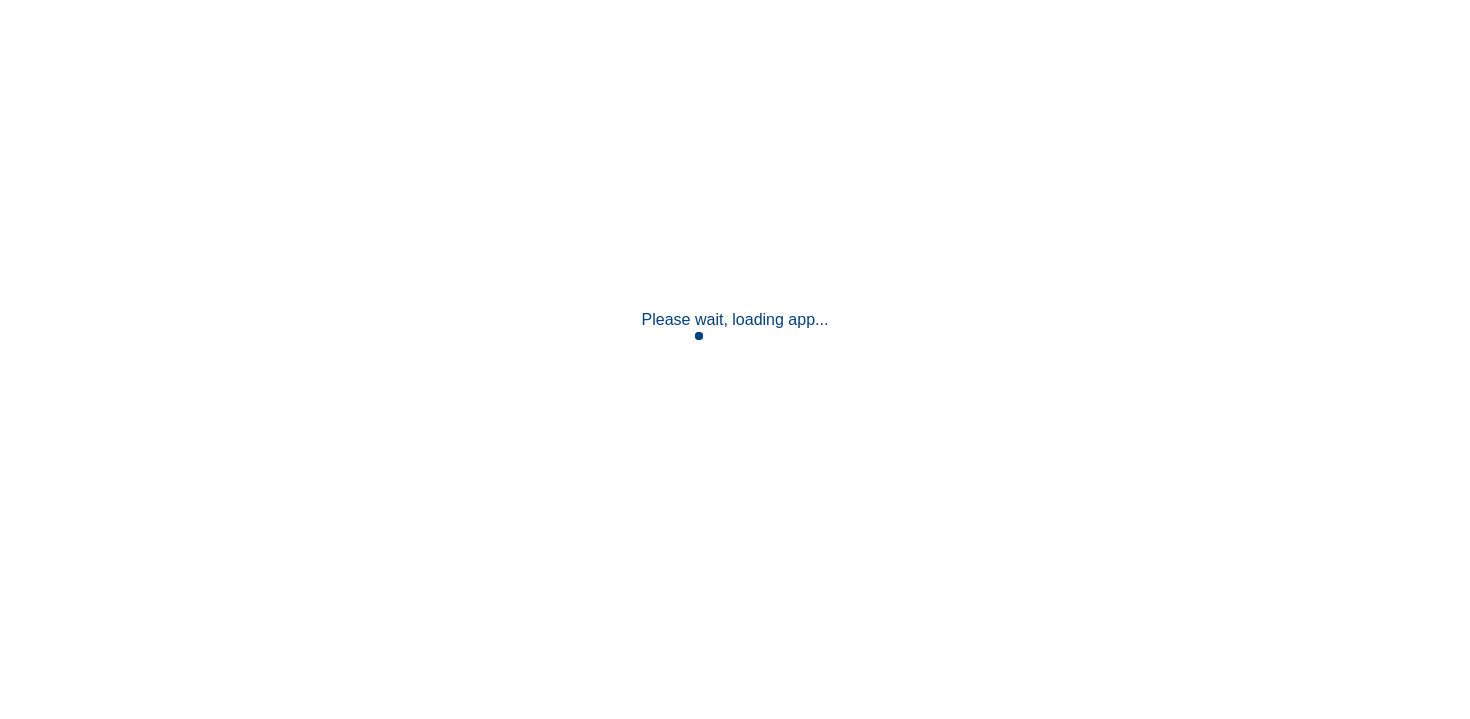 scroll, scrollTop: 0, scrollLeft: 0, axis: both 